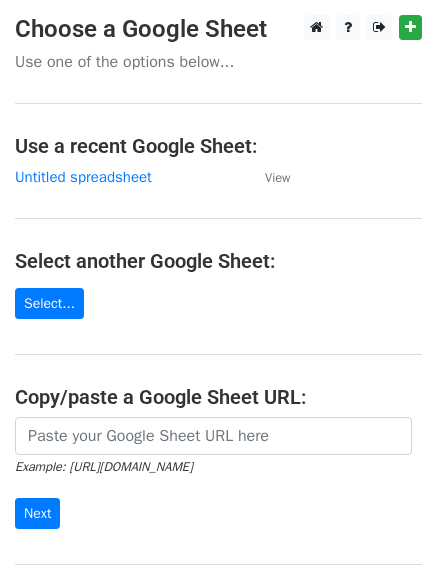 scroll, scrollTop: 0, scrollLeft: 0, axis: both 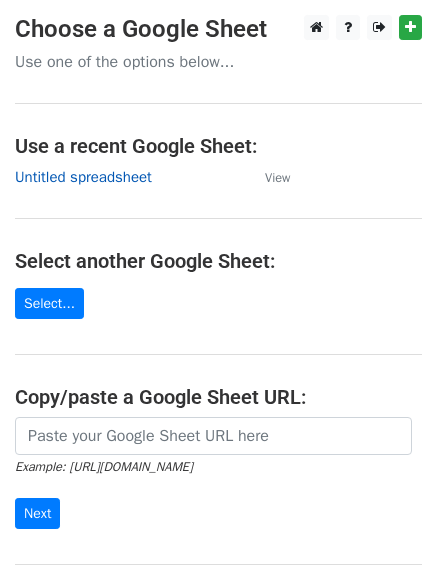 click on "Untitled spreadsheet" at bounding box center [83, 177] 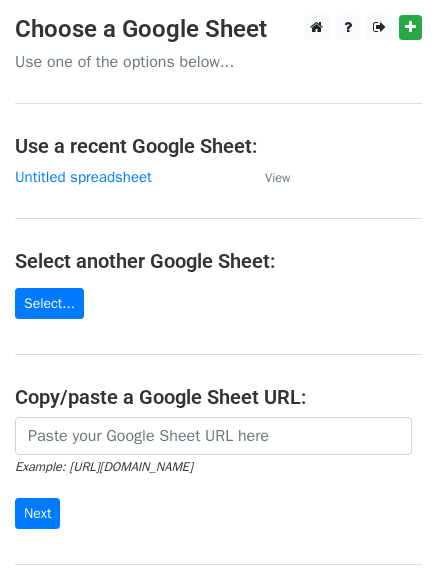 click on "Choose a Google Sheet
Use one of the options below...
Use a recent Google Sheet:
Untitled spreadsheet
View
Select another Google Sheet:
Select...
Copy/paste a Google Sheet URL:
Example:
https://docs.google.com/spreadsheets/d/abc/edit
Next
Google Sheets
Need help?
Help
×
Why do I need to copy/paste a Google Sheet URL?
Normally, MergeMail would show you a list of your Google Sheets to choose from, but because you didn't allow MergeMail access to your Google Drive, it cannot show you a list of your Google Sheets. You can read more about permissions in our  support pages .
If you'd like to see a list of your Google Sheets, you'll need to  sign out of MergeMail  and then sign back in and allow access to your Google Drive.
Are your recipients in a CSV or Excel file?
Import your CSV or Excel file into a Google Sheet  then try again.
Need help with something else?
," at bounding box center (218, 325) 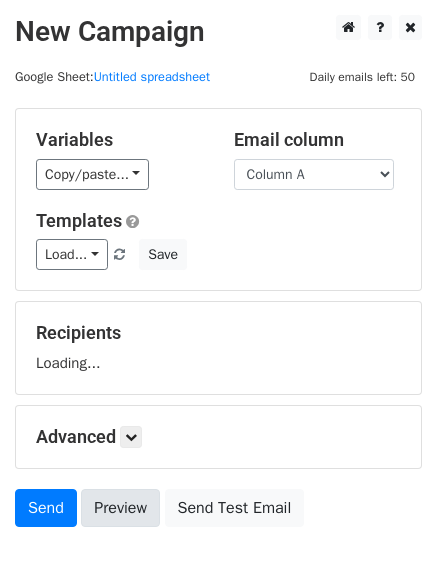 scroll, scrollTop: 113, scrollLeft: 0, axis: vertical 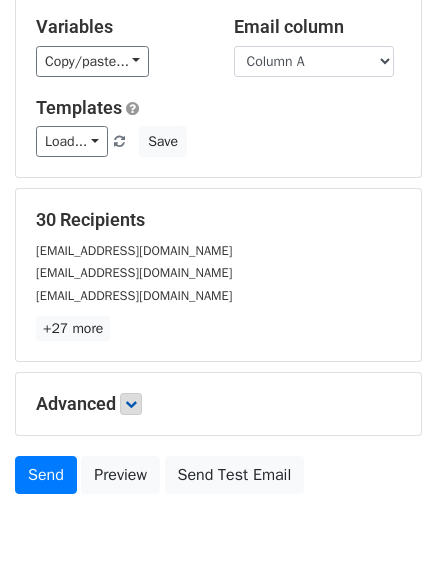 click on "+27 more" at bounding box center (218, 328) 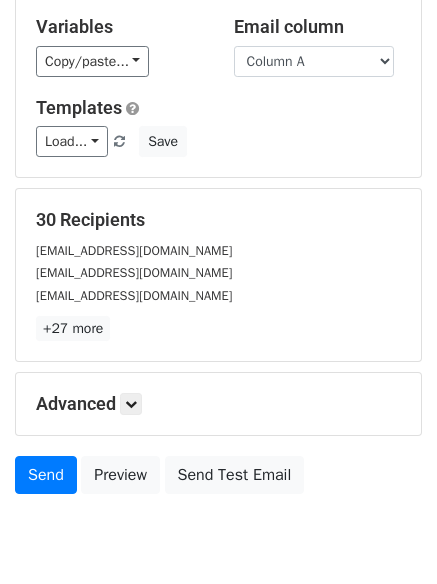 click on "Advanced
Tracking
Track Opens
UTM Codes
Track Clicks
Filters
Only include spreadsheet rows that match the following filters:
Schedule
Send now
Unsubscribe
Add unsubscribe link
Copy unsubscribe link" at bounding box center (218, 404) 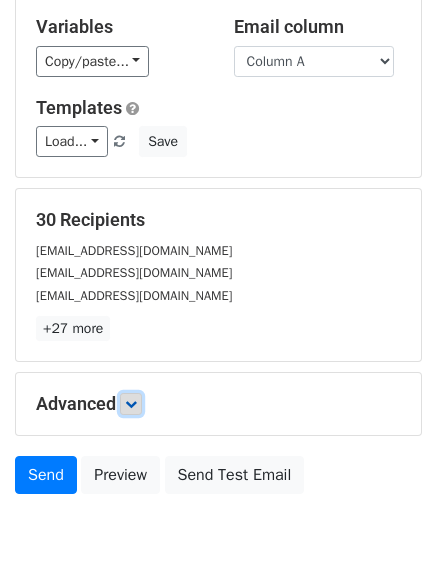 click at bounding box center [131, 404] 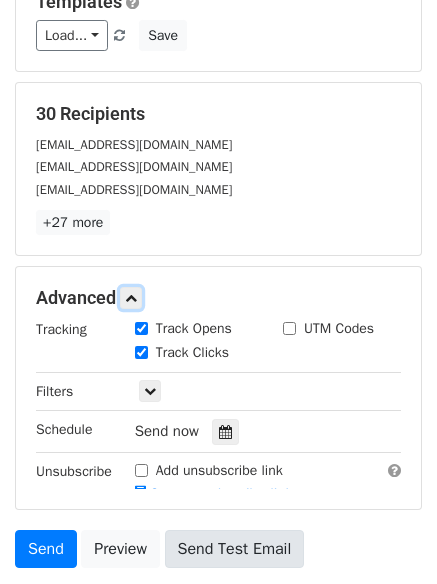 scroll, scrollTop: 388, scrollLeft: 0, axis: vertical 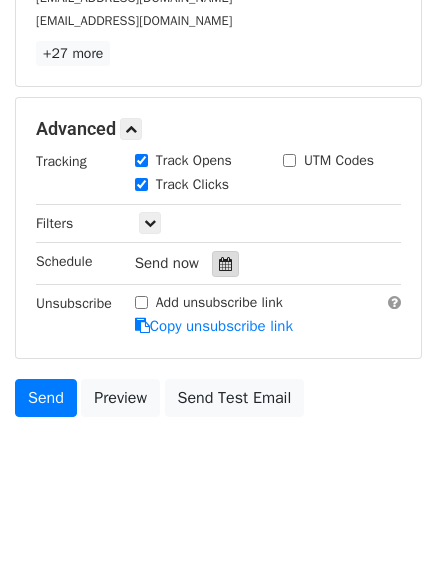 click at bounding box center [225, 264] 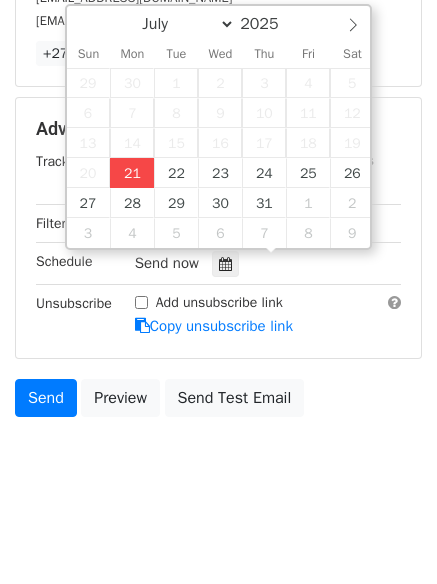 type on "2025-07-21 12:00" 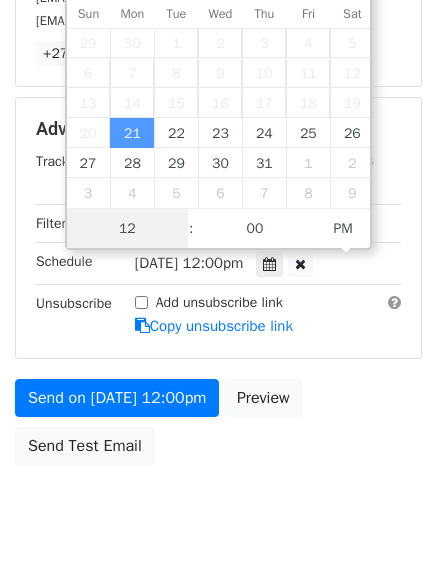 scroll, scrollTop: 1, scrollLeft: 0, axis: vertical 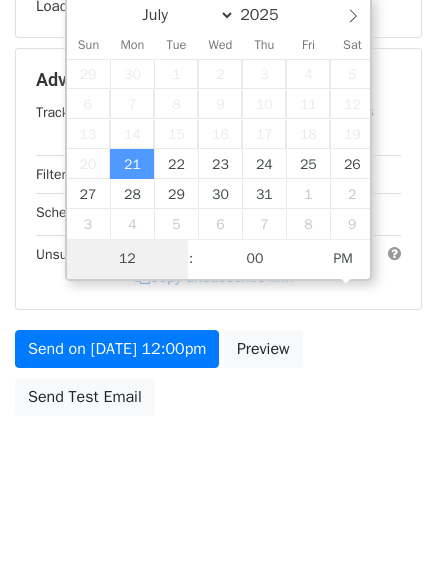 type on "4" 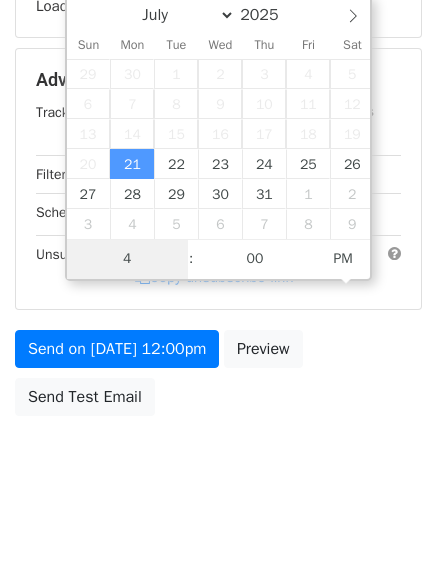 scroll, scrollTop: 388, scrollLeft: 0, axis: vertical 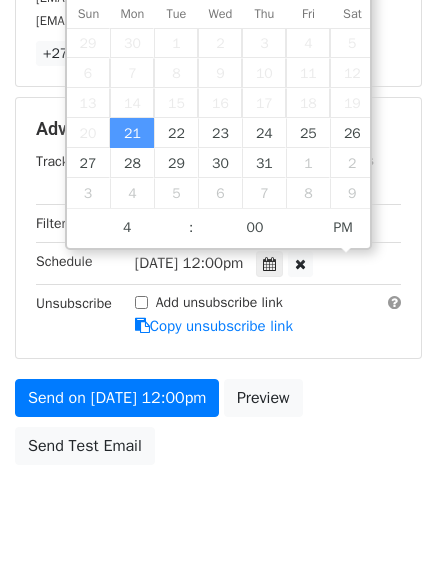 type on "2025-07-21 16:00" 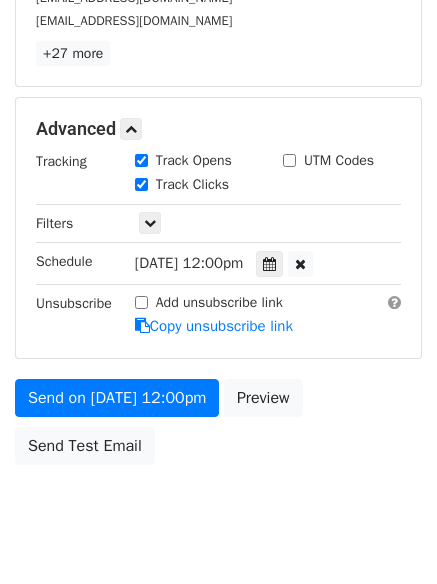 click on "Send on Jul 21 at 12:00pm
Preview
Send Test Email" at bounding box center (218, 427) 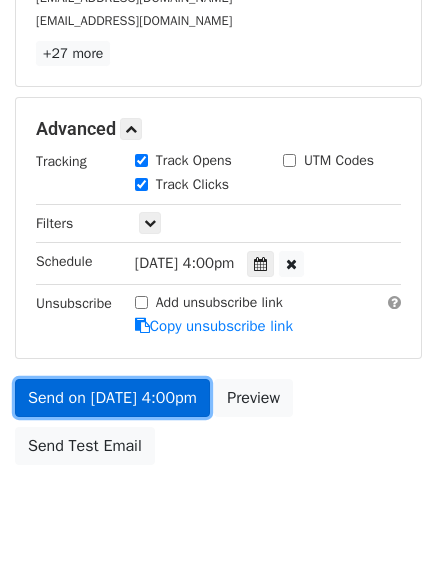 click on "Send on Jul 21 at 4:00pm" at bounding box center (112, 398) 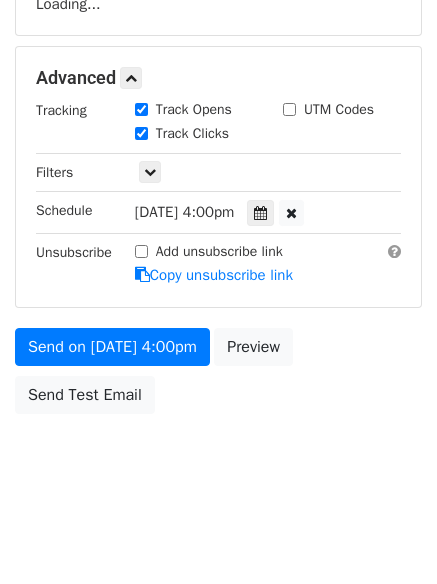 scroll, scrollTop: 357, scrollLeft: 0, axis: vertical 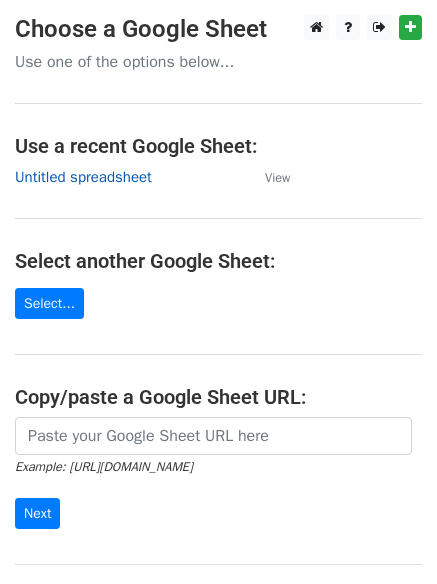 click on "Untitled spreadsheet" at bounding box center (83, 177) 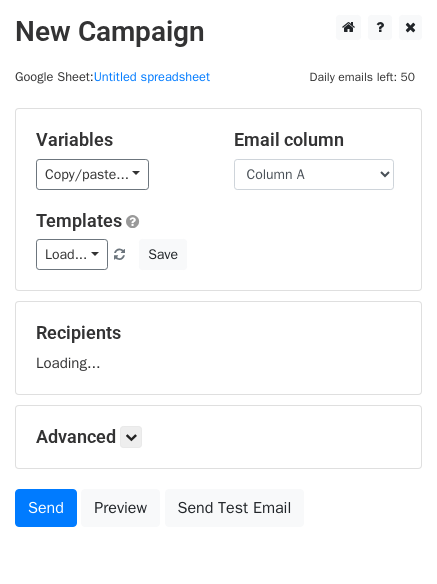 scroll, scrollTop: 0, scrollLeft: 0, axis: both 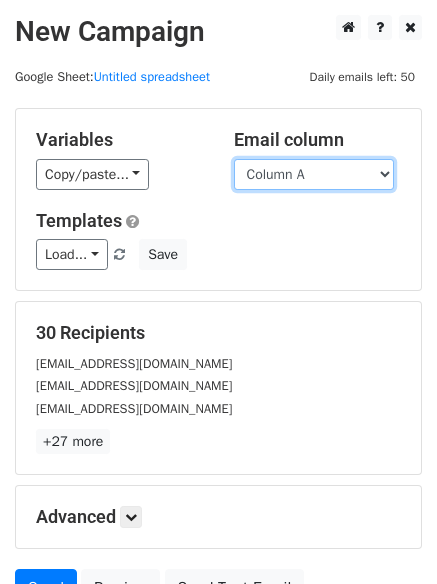 click on "Column A
Column B
Column C" at bounding box center [314, 174] 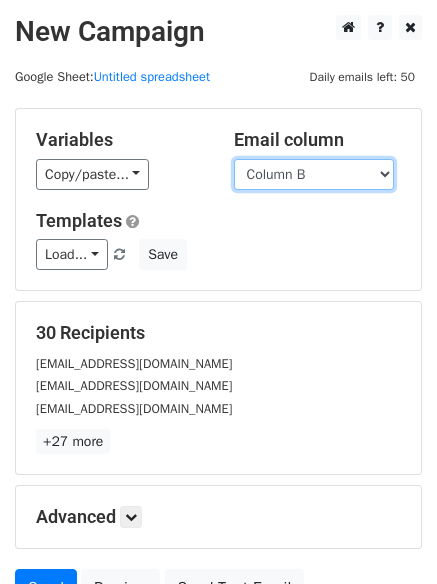 click on "Column A
Column B
Column C" at bounding box center [314, 174] 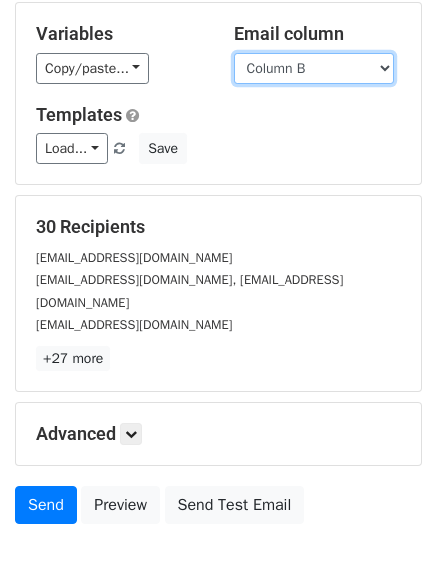 scroll, scrollTop: 0, scrollLeft: 0, axis: both 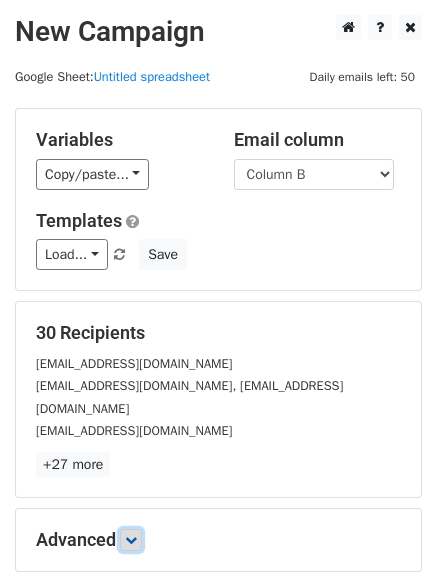 click at bounding box center (131, 540) 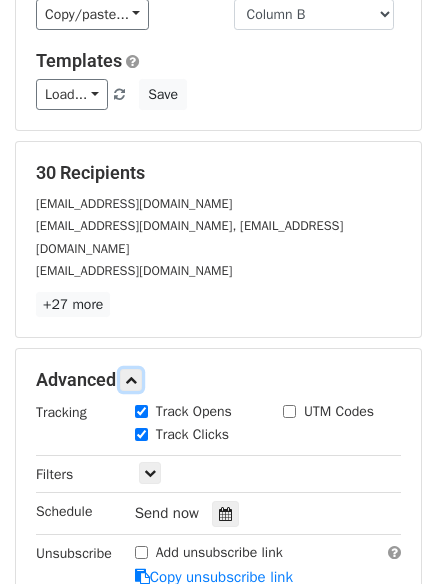 scroll, scrollTop: 300, scrollLeft: 0, axis: vertical 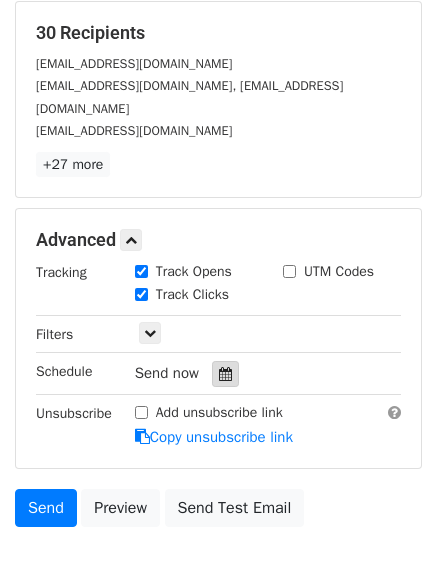 click at bounding box center (225, 374) 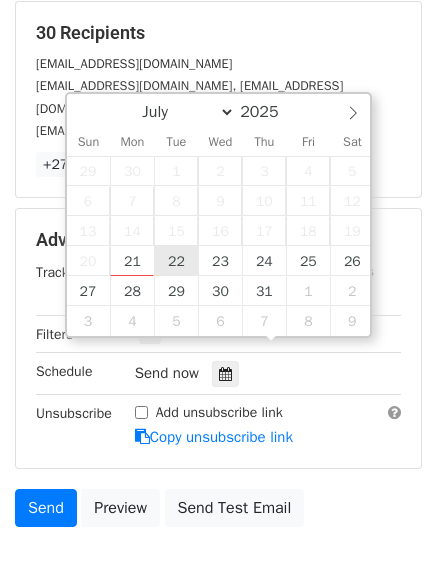 type on "2025-07-22 12:00" 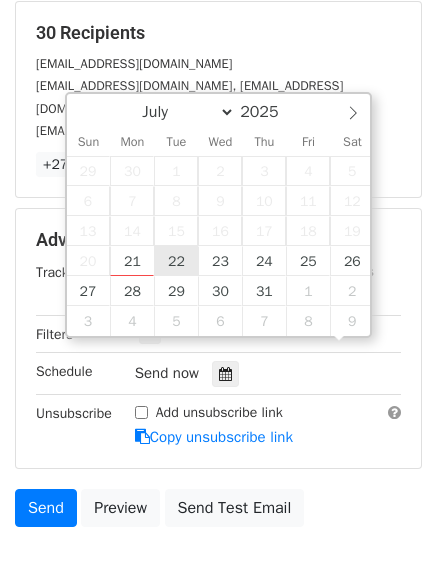 scroll, scrollTop: 1, scrollLeft: 0, axis: vertical 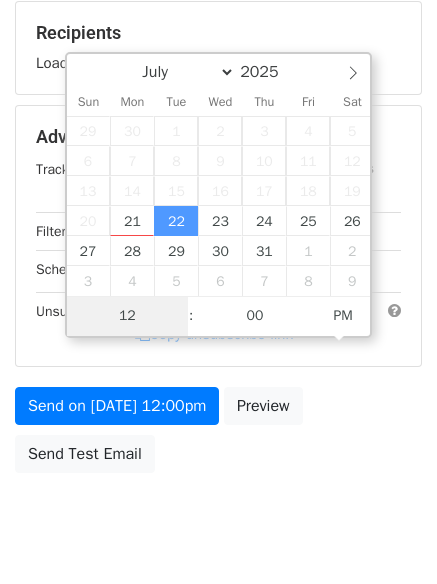type on "5" 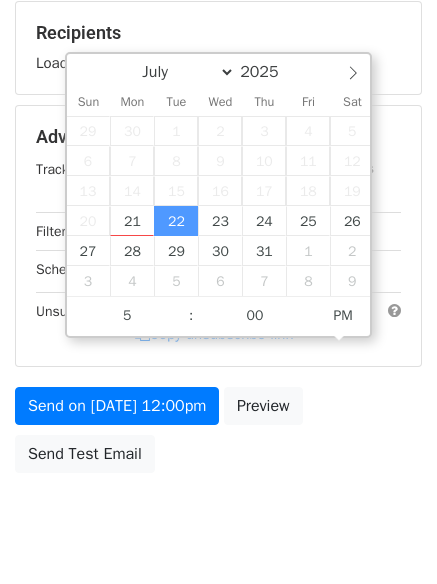type on "2025-07-22 17:00" 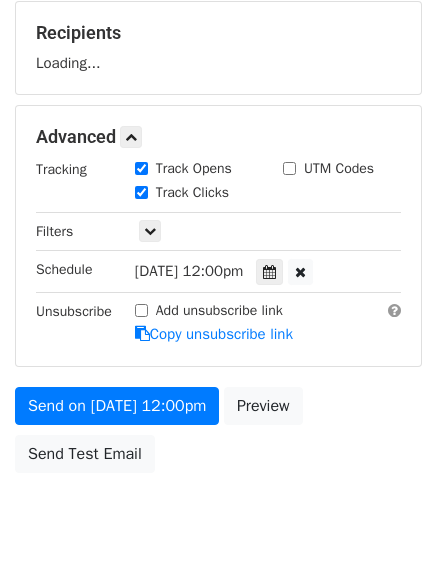 click on "New Campaign
Daily emails left: 50
Google Sheet:
Untitled spreadsheet
Variables
Copy/paste...
{{Column A}}
{{Column B}}
{{Column C}}
Email column
Column A
Column B
Column C
Templates
Load...
No templates saved
Save
Recipients Loading...
Advanced
Tracking
Track Opens
UTM Codes
Track Clicks
Filters
Only include spreadsheet rows that match the following filters:
Schedule
Tue, Jul 22, 12:00pm
2025-07-22 17:00
Unsubscribe
Add unsubscribe link
Copy unsubscribe link
Send on Jul 22 at 12:00pm
Preview
Send Test Email
July August September October November December 2025
Sun Mon Tue Wed Thu Fri Sat
29" at bounding box center (218, 139) 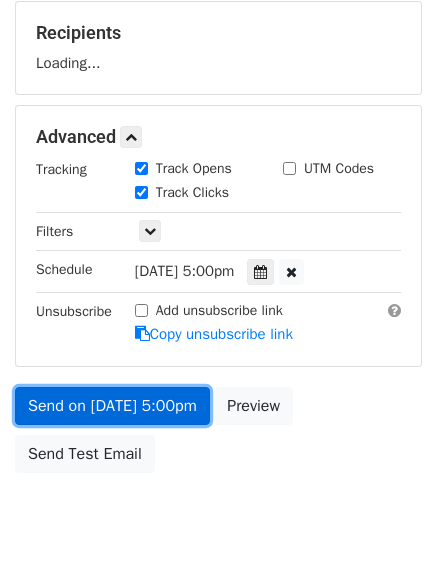 click on "Send on Jul 22 at 5:00pm" at bounding box center [112, 406] 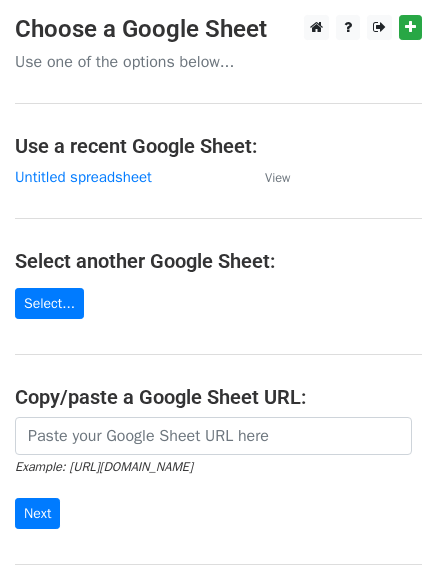 scroll, scrollTop: 0, scrollLeft: 0, axis: both 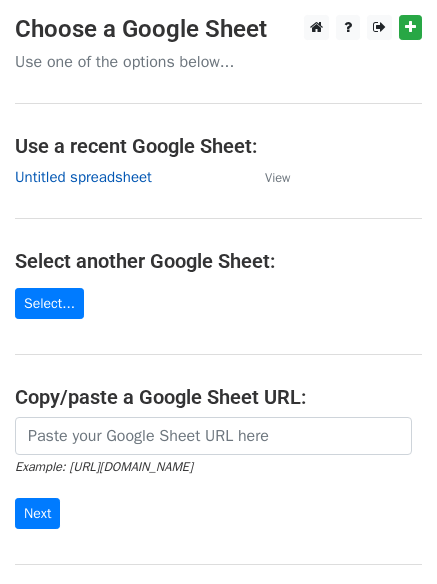click on "Untitled spreadsheet" at bounding box center [83, 177] 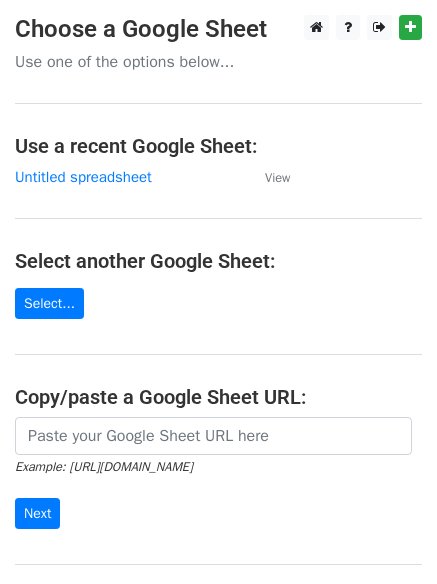 click on "Choose a Google Sheet
Use one of the options below...
Use a recent Google Sheet:
Untitled spreadsheet
View
Select another Google Sheet:
Select...
Copy/paste a Google Sheet URL:
Example:
https://docs.google.com/spreadsheets/d/abc/edit
Next
Google Sheets
Need help?
Help
×
Why do I need to copy/paste a Google Sheet URL?
Normally, MergeMail would show you a list of your Google Sheets to choose from, but because you didn't allow MergeMail access to your Google Drive, it cannot show you a list of your Google Sheets. You can read more about permissions in our  support pages .
If you'd like to see a list of your Google Sheets, you'll need to  sign out of MergeMail  and then sign back in and allow access to your Google Drive.
Are your recipients in a CSV or Excel file?
Import your CSV or Excel file into a Google Sheet  then try again.
Need help with something else?
," at bounding box center [218, 325] 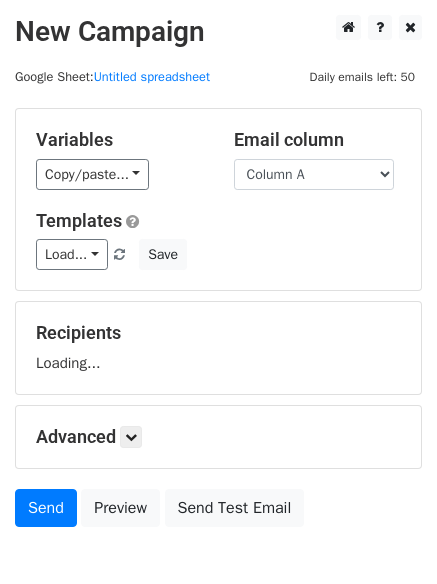 click on "Column A
Column B
Column C" at bounding box center (314, 174) 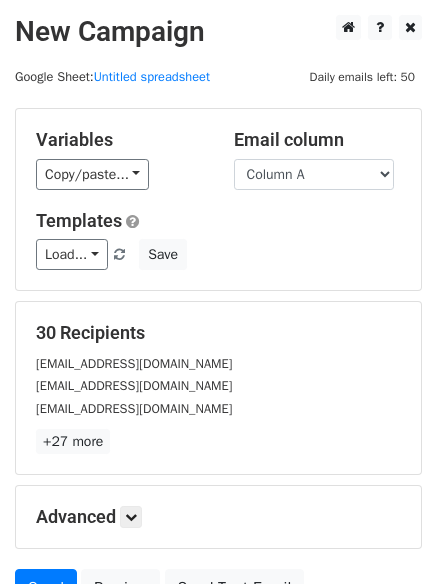 click on "Load...
No templates saved
Save" at bounding box center (218, 254) 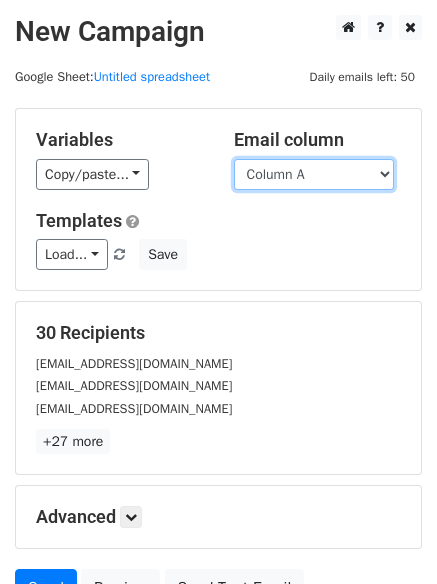 click on "Column A
Column B
Column C" at bounding box center [314, 174] 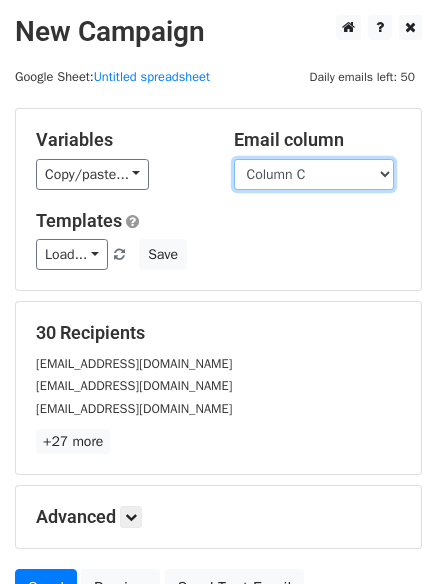 click on "Column A
Column B
Column C" at bounding box center (314, 174) 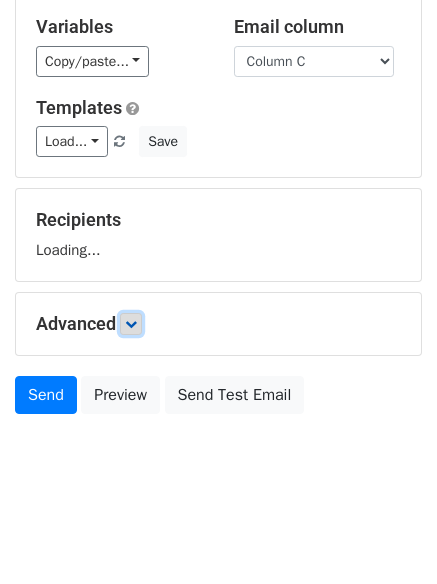 click at bounding box center [131, 324] 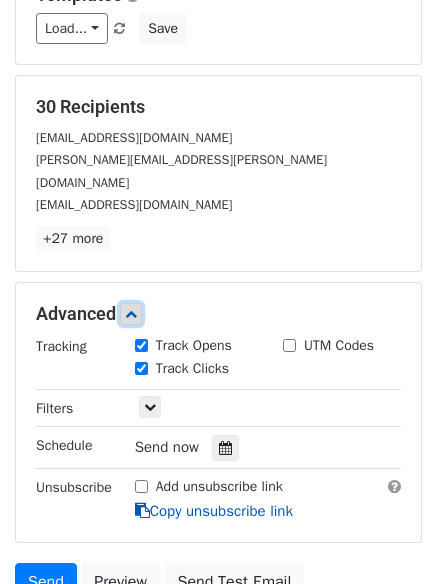 scroll, scrollTop: 389, scrollLeft: 0, axis: vertical 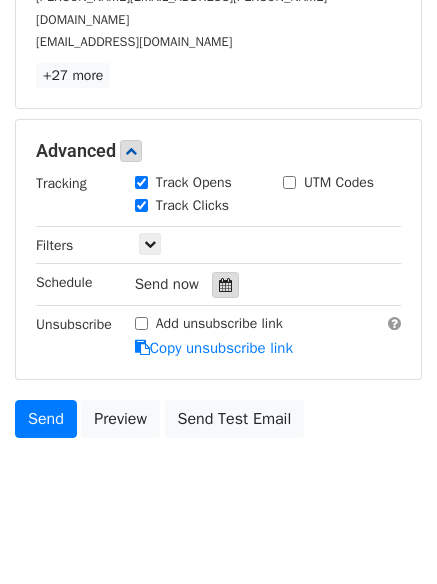 click at bounding box center [225, 285] 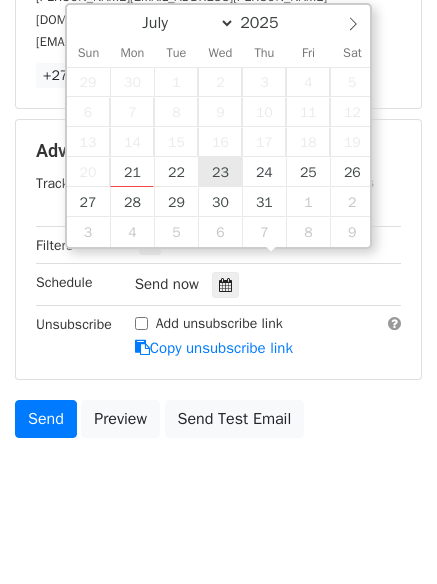 type on "2025-07-23 12:00" 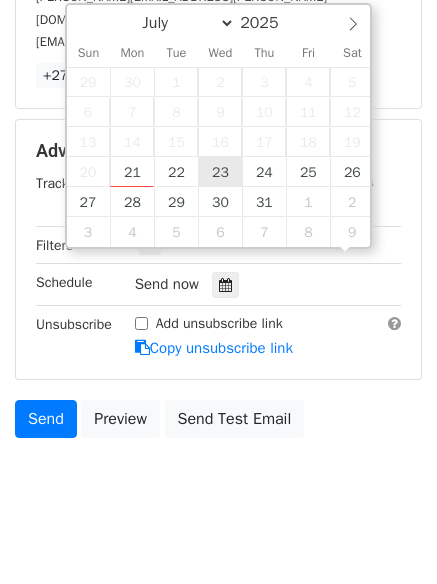 scroll, scrollTop: 1, scrollLeft: 0, axis: vertical 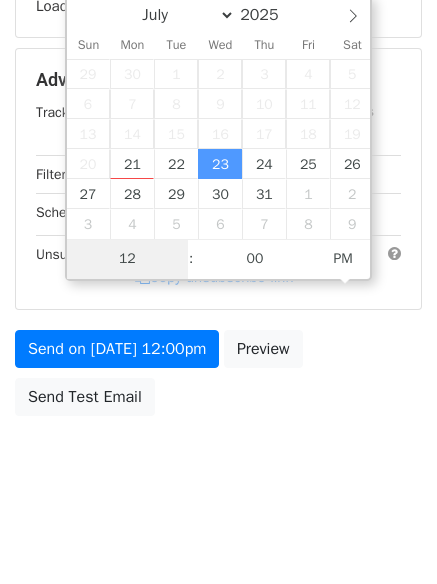 type on "6" 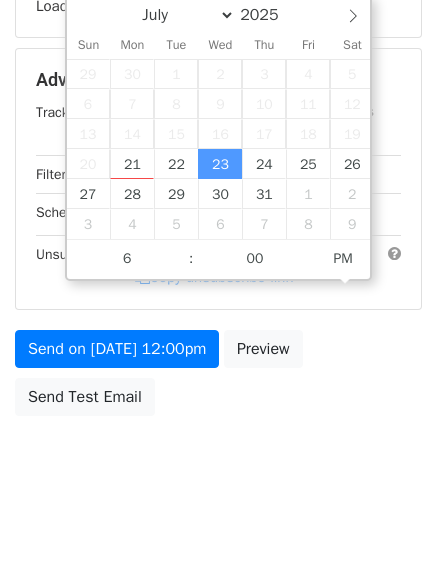 type on "2025-07-23 18:00" 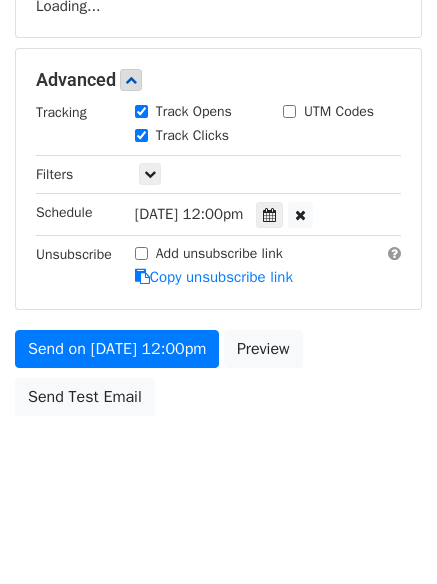 click on "New Campaign
Daily emails left: 50
Google Sheet:
Untitled spreadsheet
Variables
Copy/paste...
{{Column A}}
{{Column B}}
{{Column C}}
Email column
Column A
Column B
Column C
Templates
Load...
No templates saved
Save
Recipients Loading...
Advanced
Tracking
Track Opens
UTM Codes
Track Clicks
Filters
Only include spreadsheet rows that match the following filters:
Schedule
Wed, Jul 23, 12:00pm
2025-07-23 18:00
Unsubscribe
Add unsubscribe link
Copy unsubscribe link
Send on Jul 23 at 12:00pm
Preview
Send Test Email
July August September October November December 2025
Sun Mon Tue Wed Thu Fri Sat" at bounding box center (218, 114) 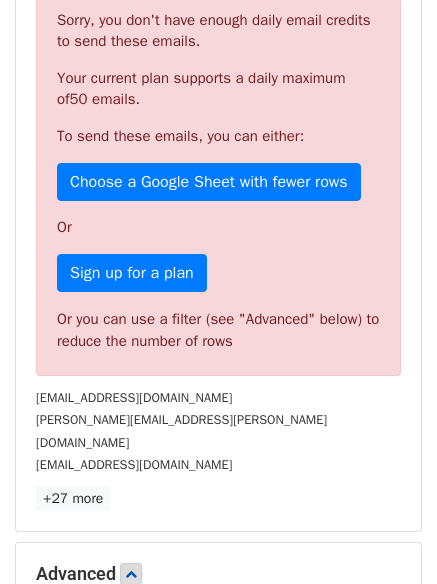 click on "Sorry, you don't have enough daily email credits to send these emails.
Your current plan supports a daily maximum of  50 emails .
To send these emails, you can either:
Choose a Google Sheet with fewer rows
Or
Sign up for a plan
Or you can use a filter (see "Advanced" below) to reduce the number of rows" at bounding box center (218, 186) 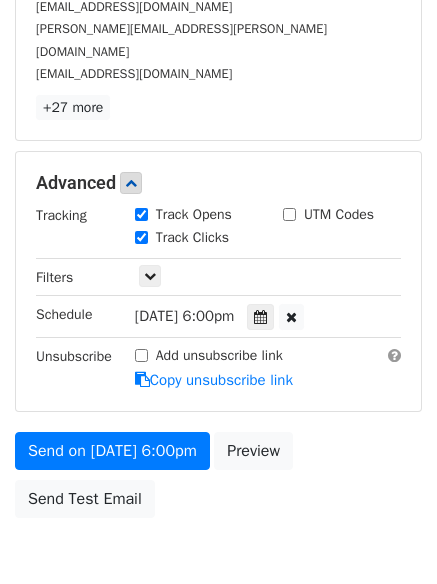 click on "Variables
Copy/paste...
{{Column A}}
{{Column B}}
{{Column C}}
Email column
Column A
Column B
Column C
Templates
Load...
No templates saved
Save
30 Recipients
recipient@giftnote.com
sally.cashman@thenobleagency.com
contact@company.com
+27 more
30 Recipients
×
recipient@giftnote.com
sally.cashman@thenobleagency.com
contact@company.com
sandy@organizewithsandy.com
hello@vie.media
jarnett.fcc@gmail.com
info@plushfunding.com
privacypolicyupdates@automattic.com
exorcismschool@boblarson.org
info@luxelocker.com
virginiacitizensarmory@gmail.com
info@mscroofsystems.com
fergus@duralift.com.au
mitch@nicholstourismgrp.com
info@strategicimpactpartners.us
help@adinaeden.com
dawn@lilyspadaz.org
info@ndiscovered.com
sales@hitekmfg.com" at bounding box center (218, 139) 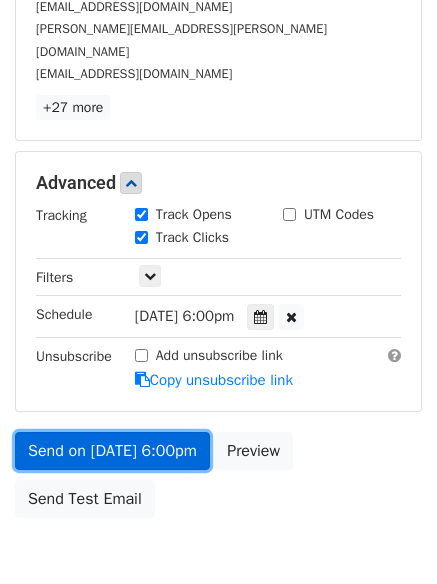 click on "Send on Jul 23 at 6:00pm" at bounding box center [112, 451] 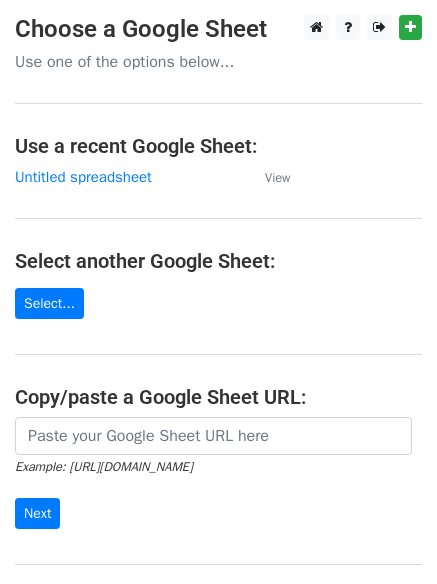 scroll, scrollTop: 0, scrollLeft: 0, axis: both 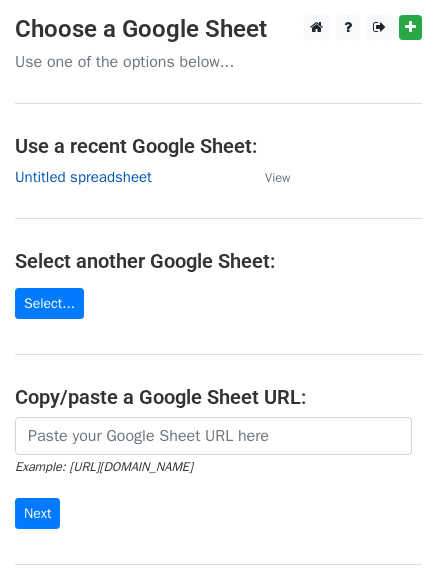 click on "Untitled spreadsheet" at bounding box center (83, 177) 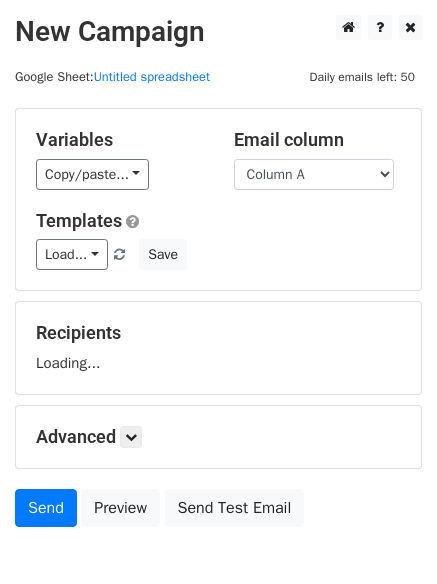scroll, scrollTop: 0, scrollLeft: 0, axis: both 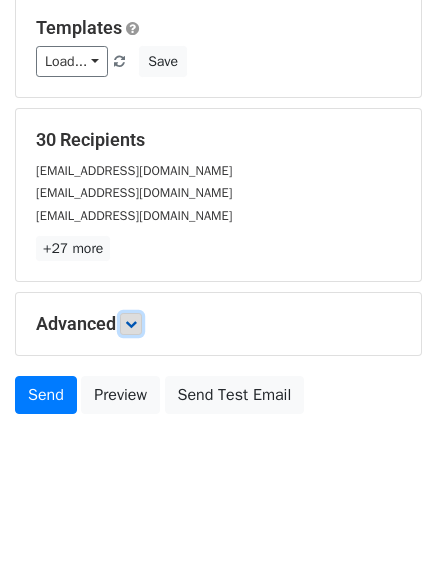 click at bounding box center (131, 324) 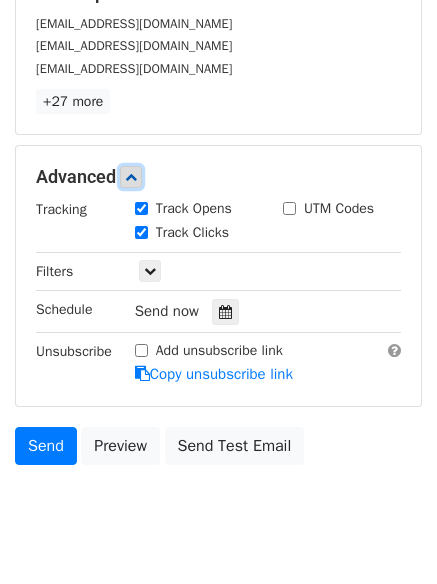 scroll, scrollTop: 386, scrollLeft: 0, axis: vertical 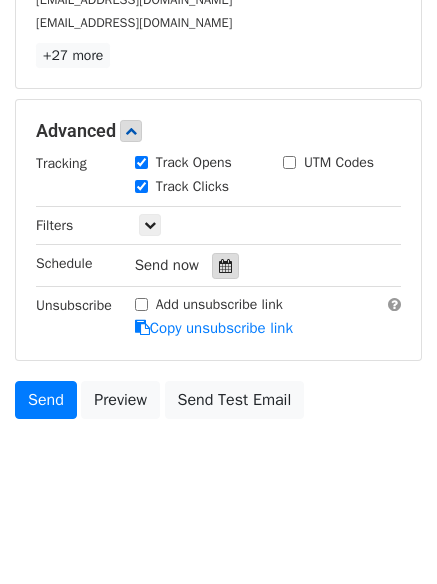 click at bounding box center [225, 266] 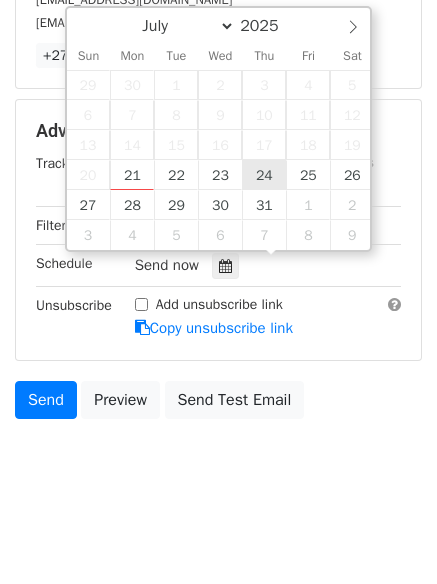 type on "2025-07-24 12:00" 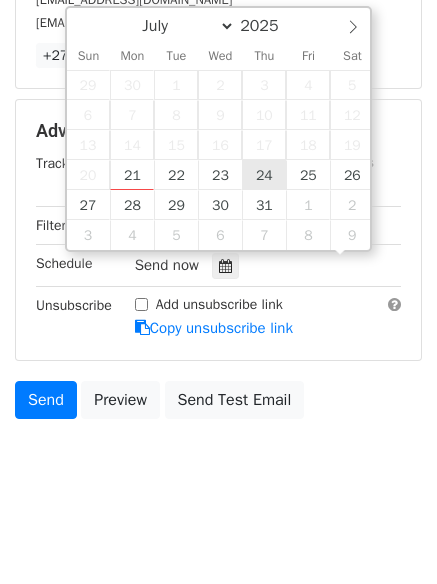 scroll, scrollTop: 1, scrollLeft: 0, axis: vertical 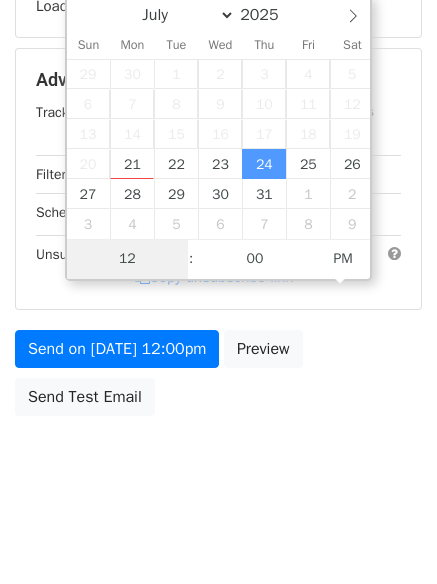 type on "7" 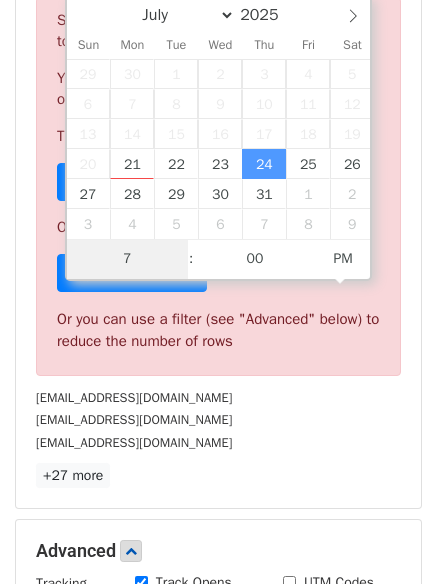 scroll, scrollTop: 386, scrollLeft: 0, axis: vertical 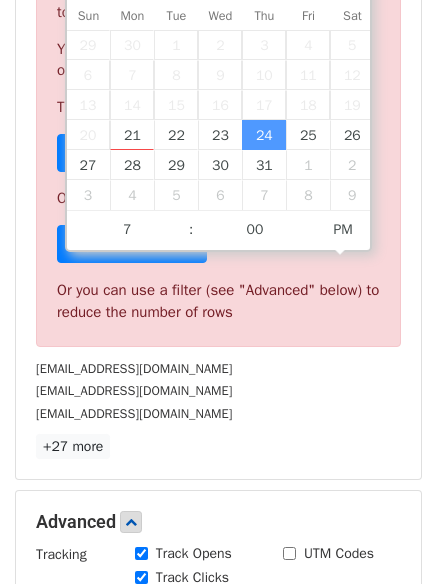 type on "2025-07-24 19:00" 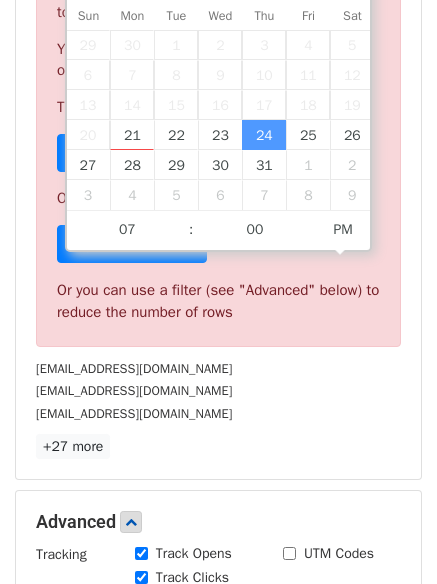 click on "30 Recipients
Sorry, you don't have enough daily email credits to send these emails.
Your current plan supports a daily maximum of  50 emails .
To send these emails, you can either:
Choose a Google Sheet with fewer rows
Or
Sign up for a plan
Or you can use a filter (see "Advanced" below) to reduce the number of rows
Info@mycustomneckties.com
info@businessrevieweurope.eu
info@postharvesttechnologies.com
+27 more
30 Recipients
×
Info@mycustomneckties.com
info@businessrevieweurope.eu
info@postharvesttechnologies.com
survivingfemalefriendships@gmail.com
support@peso.io
info@impeldynamic.com
contact@couponsdrive.com
casey@marksbuilding.com
wikithekinglive@gmail.com
webmaster@claconnect.com
Info@SoberApartmentLiving.com
Marcus@palmparadisegroup.com
kelsey@bottleshop48.com
joanebaron@gmail.com
info@earthfort.com
hello@mosstech.org" at bounding box center [218, 197] 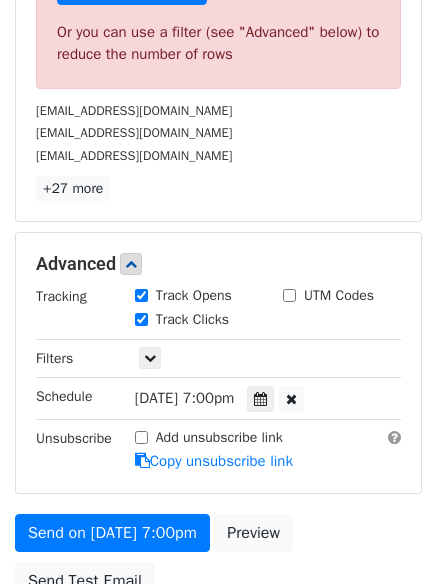 scroll, scrollTop: 357, scrollLeft: 0, axis: vertical 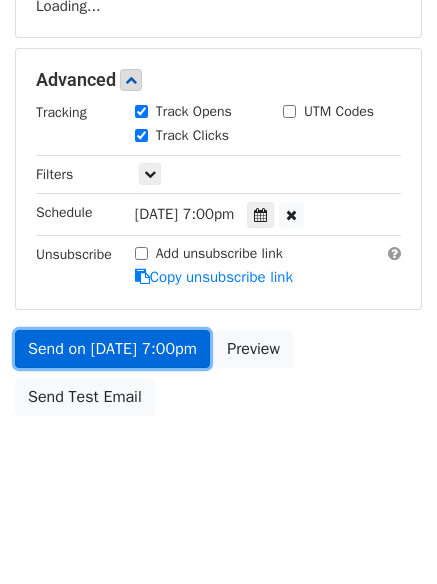 click on "Send on Jul 24 at 7:00pm" at bounding box center (112, 349) 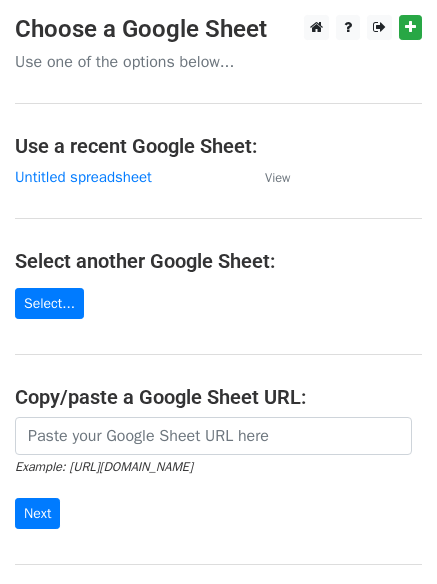 scroll, scrollTop: 0, scrollLeft: 0, axis: both 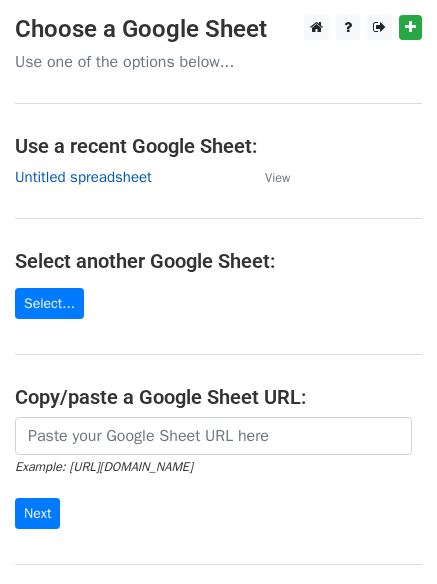click on "Untitled spreadsheet" at bounding box center (83, 177) 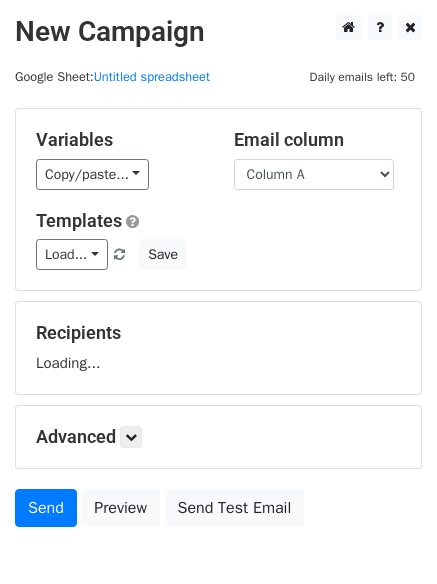 click on "Column A
Column B
Column C" at bounding box center [314, 174] 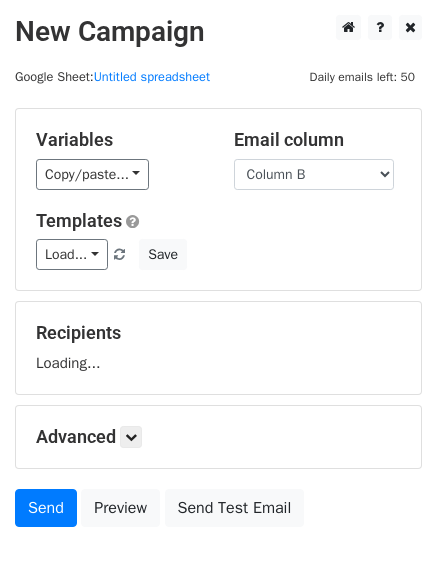 click on "Column A
Column B
Column C" at bounding box center [314, 174] 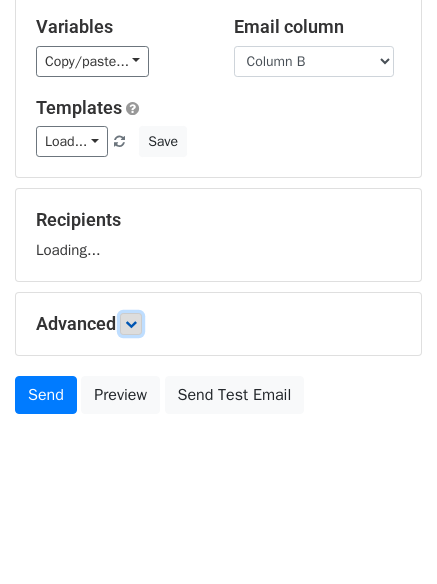 click at bounding box center [131, 324] 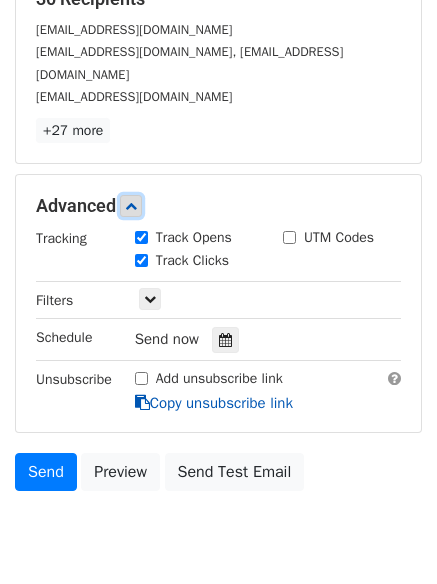 scroll, scrollTop: 357, scrollLeft: 0, axis: vertical 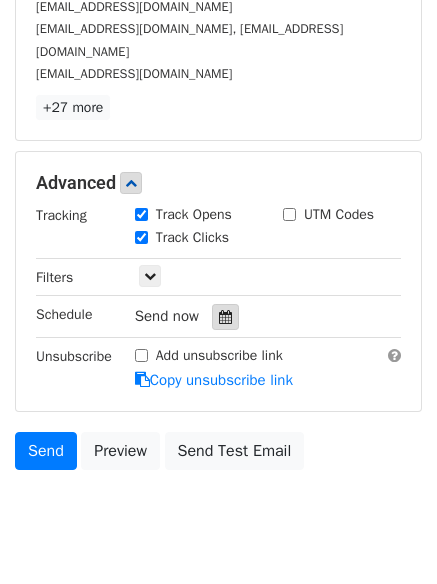 click at bounding box center (225, 317) 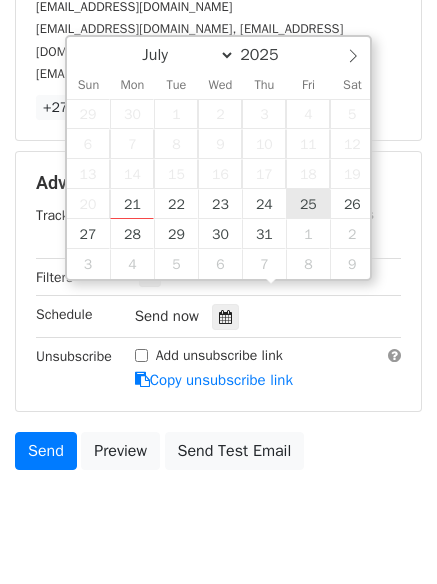 type on "[DATE] 12:00" 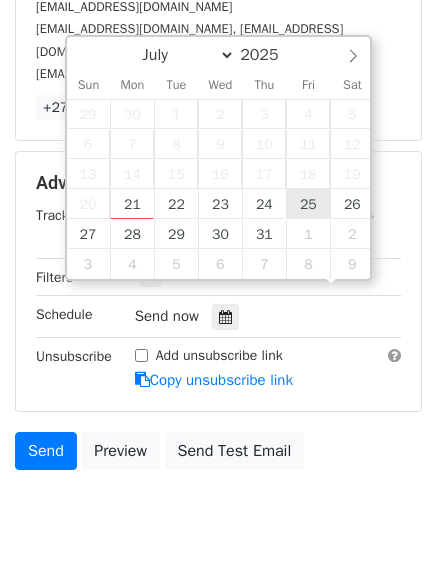 scroll, scrollTop: 1, scrollLeft: 0, axis: vertical 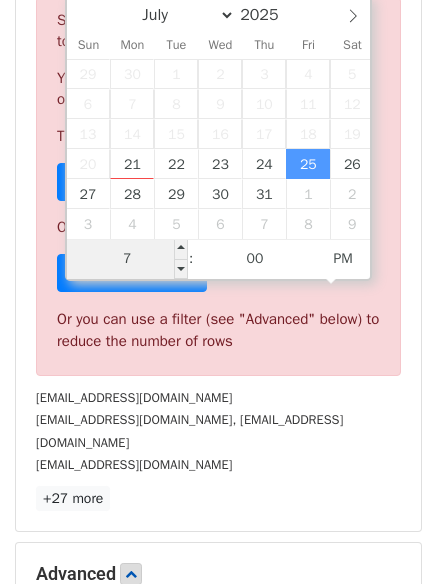 click on "7" at bounding box center (128, 259) 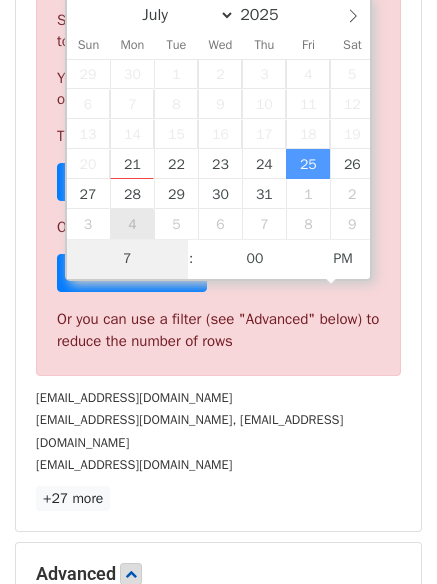 type on "8" 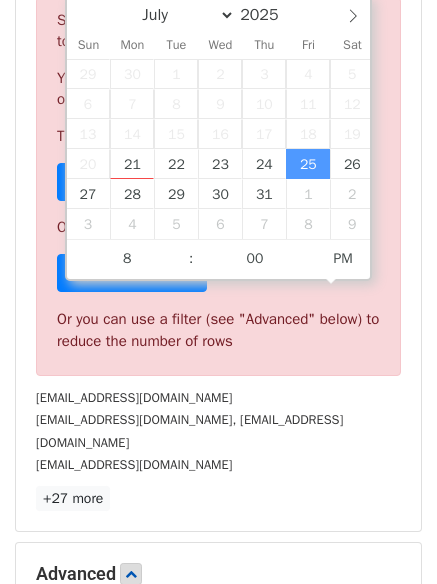 type on "[DATE] 20:00" 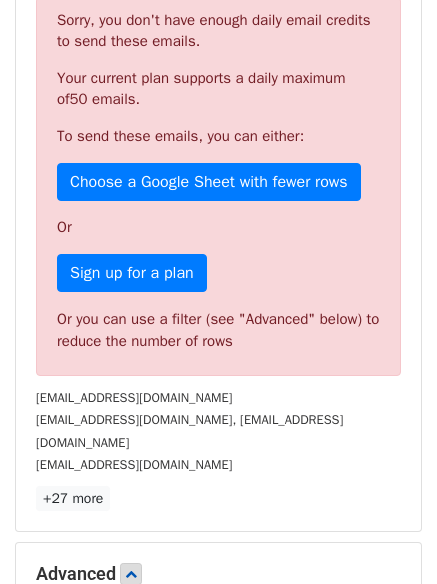 click on "30 Recipients
Sorry, you don't have enough daily email credits to send these emails.
Your current plan supports a daily maximum of  50 emails .
To send these emails, you can either:
Choose a Google Sheet with fewer rows
Or
Sign up for a plan
Or you can use a filter (see "Advanced" below) to reduce the number of rows
[EMAIL_ADDRESS][DOMAIN_NAME]
[EMAIL_ADDRESS][DOMAIN_NAME], [EMAIL_ADDRESS][DOMAIN_NAME]
[EMAIL_ADDRESS][DOMAIN_NAME]
+27 more
30 Recipients
×
[EMAIL_ADDRESS][DOMAIN_NAME]
[EMAIL_ADDRESS][DOMAIN_NAME], [EMAIL_ADDRESS][DOMAIN_NAME]
[EMAIL_ADDRESS][DOMAIN_NAME]
[EMAIL_ADDRESS][DOMAIN_NAME]
[EMAIL_ADDRESS][DOMAIN_NAME]
[EMAIL_ADDRESS][DOMAIN_NAME]
[EMAIL_ADDRESS][DOMAIN_NAME]
[EMAIL_ADDRESS][DOMAIN_NAME]
[EMAIL_ADDRESS][DOMAIN_NAME]
[EMAIL_ADDRESS][DOMAIN_NAME]
[EMAIL_ADDRESS][DOMAIN_NAME]
[EMAIL_ADDRESS][DOMAIN_NAME]
[EMAIL_ADDRESS][DOMAIN_NAME]
[EMAIL_ADDRESS][DOMAIN_NAME]
[EMAIL_ADDRESS][DOMAIN_NAME]
[EMAIL_ADDRESS][DOMAIN_NAME]" at bounding box center (218, 238) 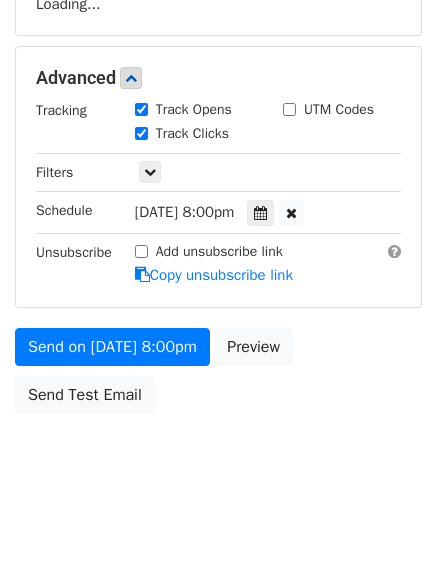 scroll, scrollTop: 357, scrollLeft: 0, axis: vertical 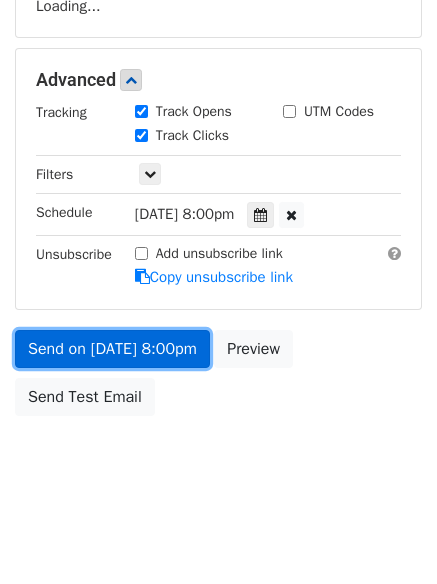 click on "Send on [DATE] 8:00pm" at bounding box center [112, 349] 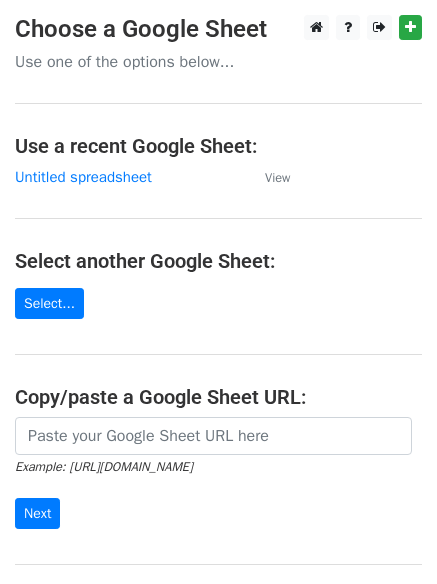 scroll, scrollTop: 0, scrollLeft: 0, axis: both 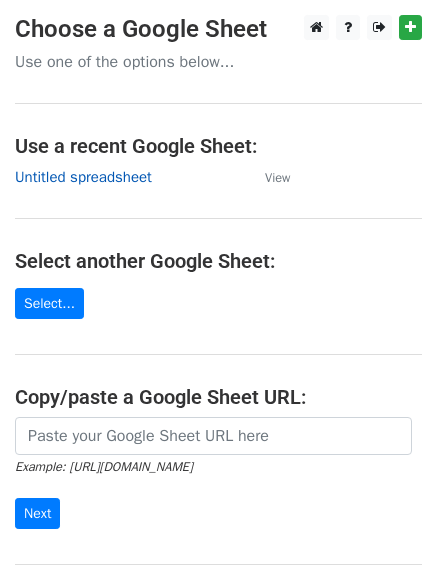 click on "Untitled spreadsheet" at bounding box center [83, 177] 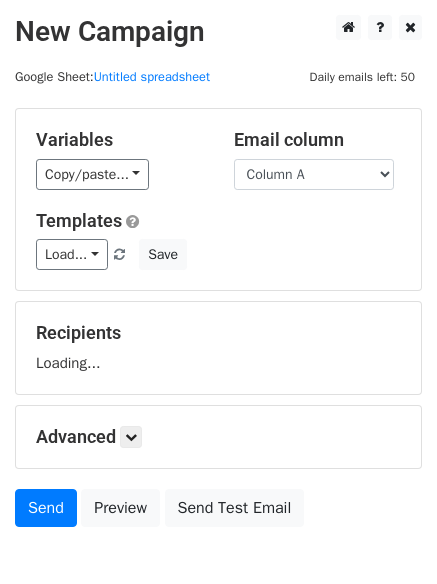 scroll, scrollTop: 0, scrollLeft: 0, axis: both 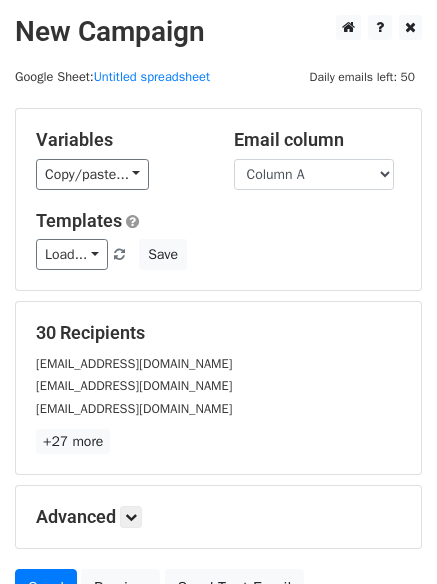 click on "Load...
No templates saved
Save" at bounding box center (218, 254) 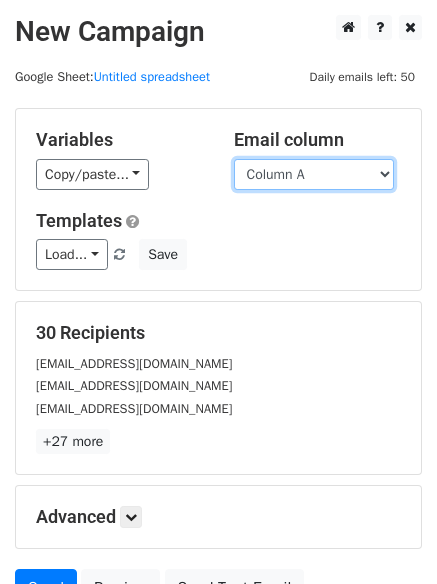 click on "Column A
Column B
Column C" at bounding box center (314, 174) 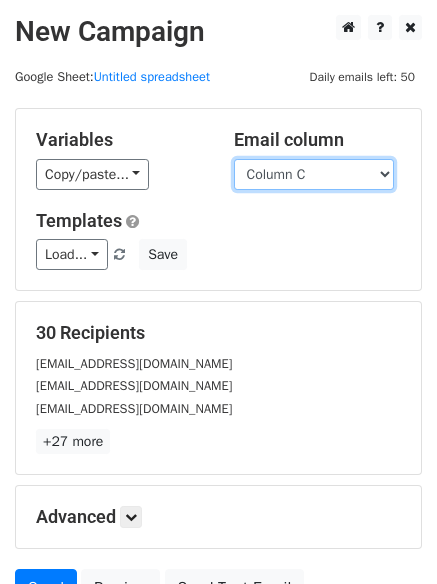 click on "Column A
Column B
Column C" at bounding box center (314, 174) 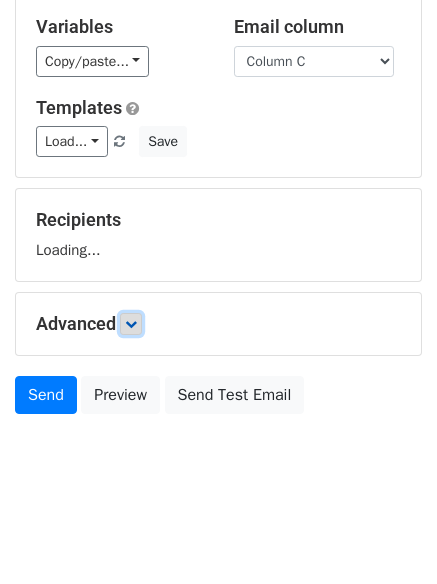 click at bounding box center [131, 324] 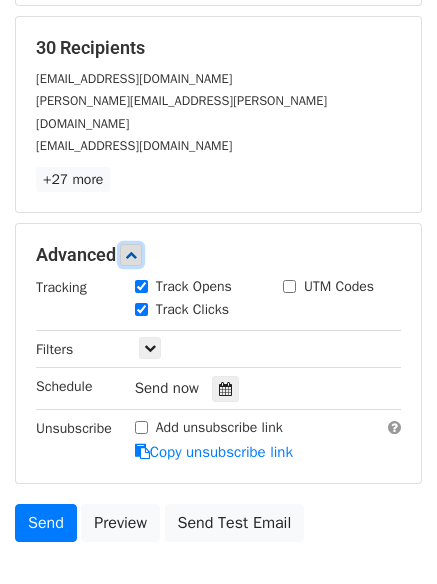 scroll, scrollTop: 313, scrollLeft: 0, axis: vertical 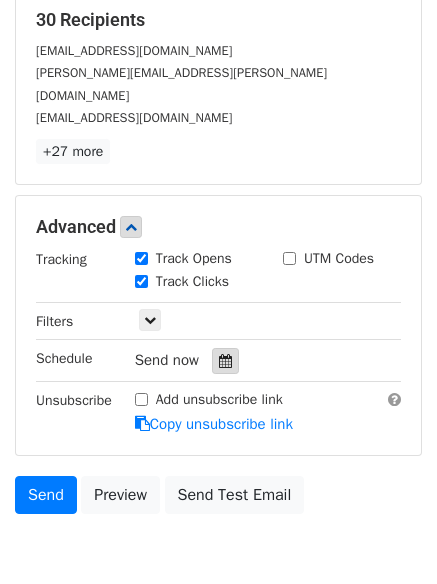 click at bounding box center [225, 361] 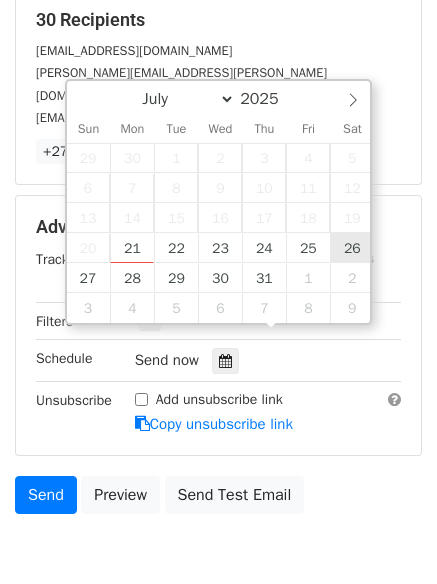 type on "2025-07-26 12:00" 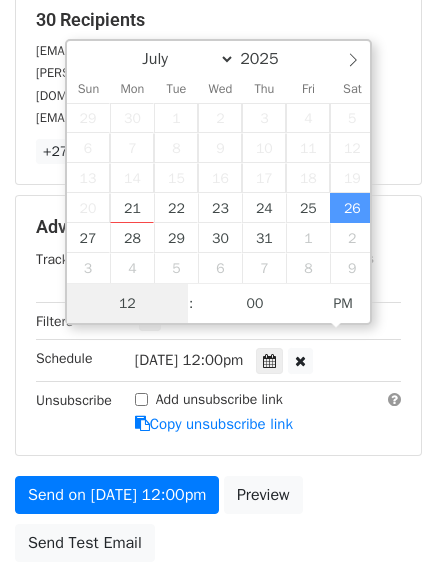 scroll, scrollTop: 1, scrollLeft: 0, axis: vertical 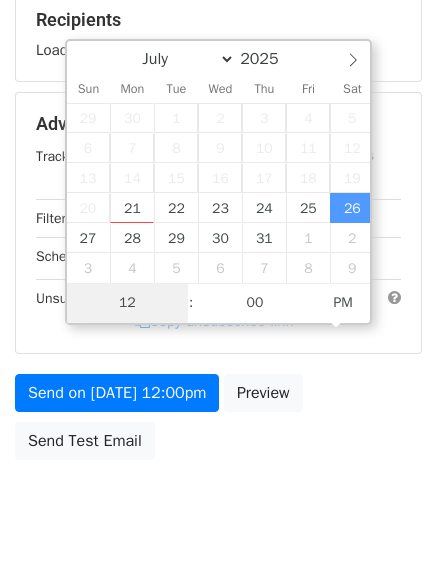 type on "9" 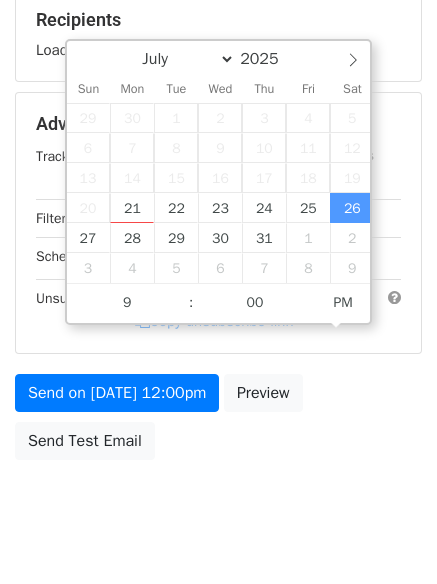 type on "2025-07-26 21:00" 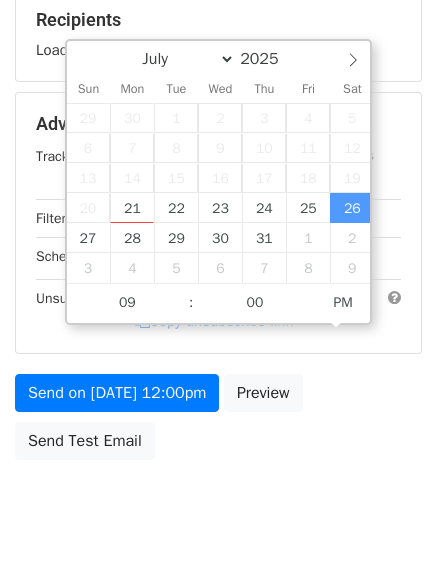 click on "New Campaign
Daily emails left: 50
Google Sheet:
Untitled spreadsheet
Variables
Copy/paste...
{{Column A}}
{{Column B}}
{{Column C}}
Email column
Column A
Column B
Column C
Templates
Load...
No templates saved
Save
Recipients Loading...
Advanced
Tracking
Track Opens
UTM Codes
Track Clicks
Filters
Only include spreadsheet rows that match the following filters:
Schedule
Sat, Jul 26, 12:00pm
2025-07-26 21:00
Unsubscribe
Add unsubscribe link
Copy unsubscribe link
Send on Jul 26 at 12:00pm
Preview
Send Test Email
July August September October November December 2025
Sun Mon Tue Wed Thu Fri Sat
29" at bounding box center [218, 126] 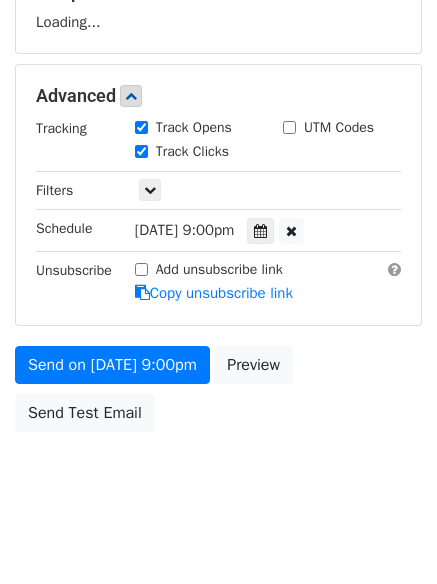 scroll, scrollTop: 357, scrollLeft: 0, axis: vertical 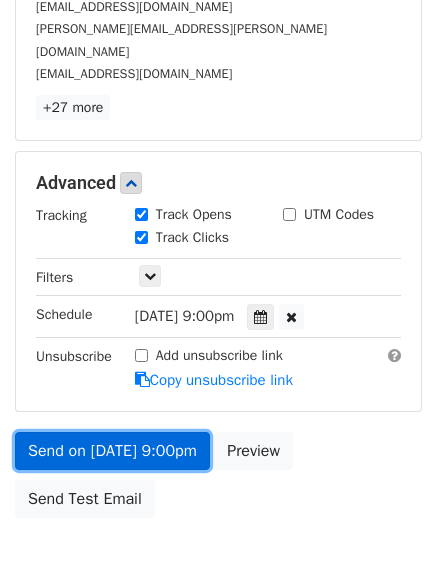 click on "Send on Jul 26 at 9:00pm" at bounding box center [112, 451] 